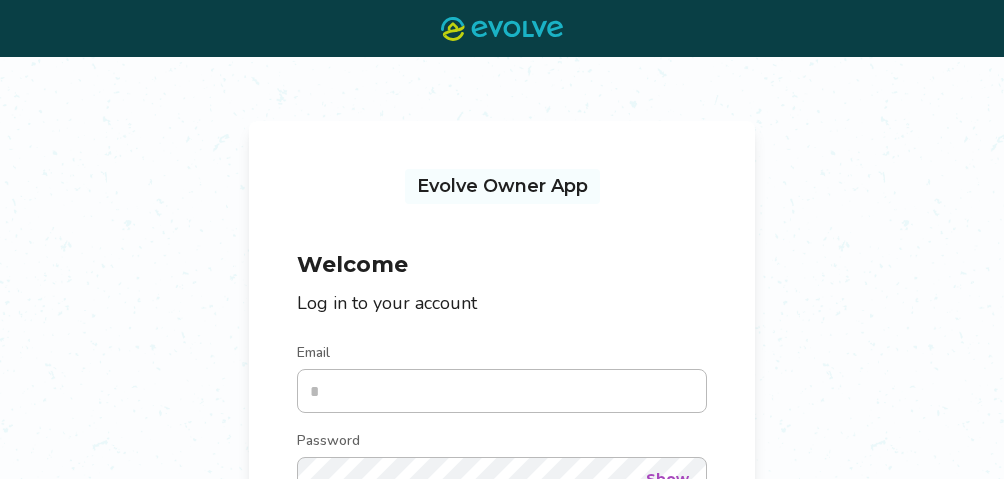 scroll, scrollTop: 0, scrollLeft: 0, axis: both 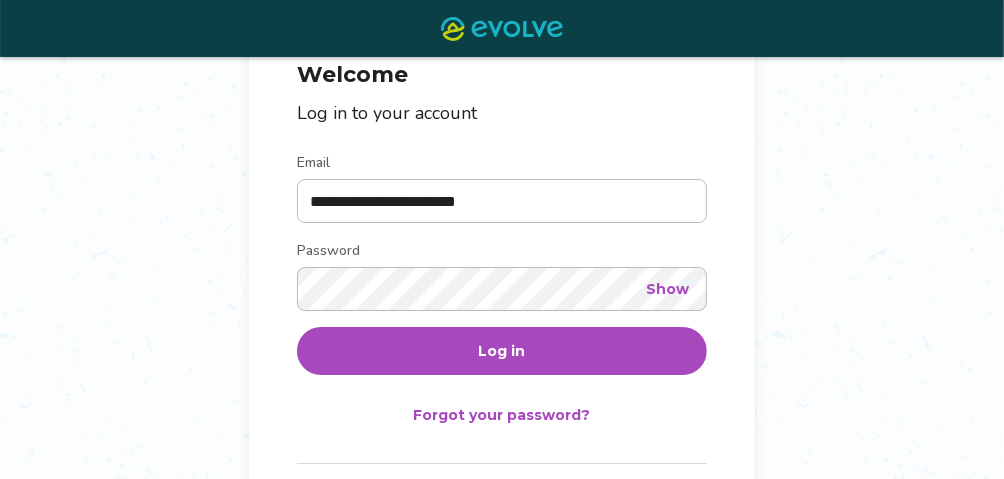 type on "**********" 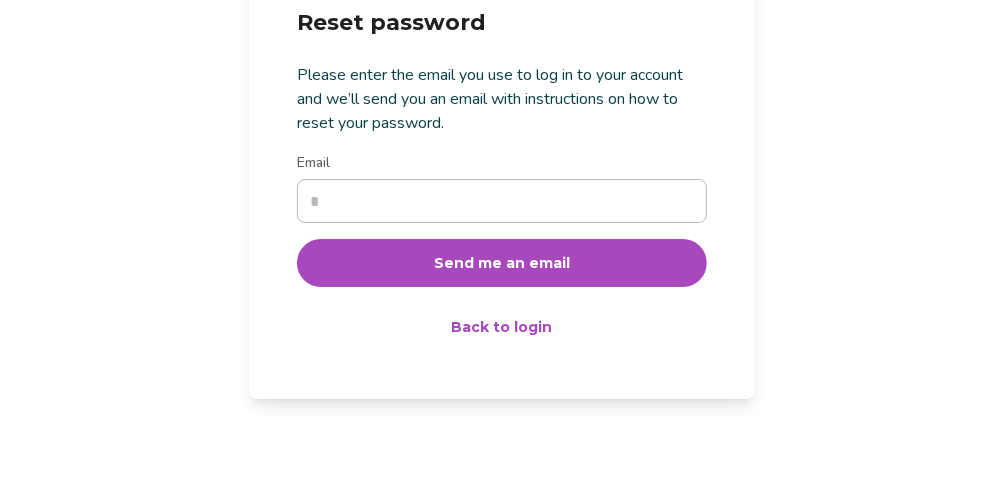 scroll, scrollTop: 0, scrollLeft: 0, axis: both 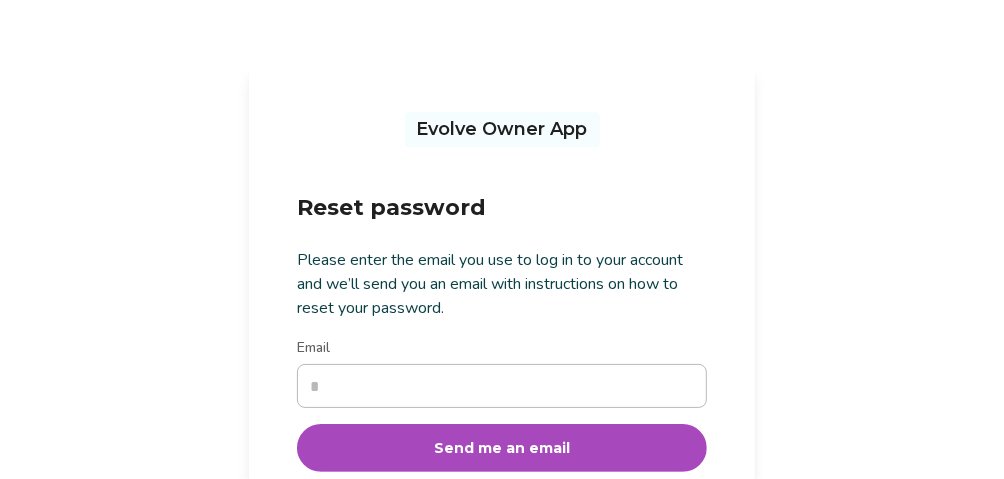 click on "Email" at bounding box center (502, 386) 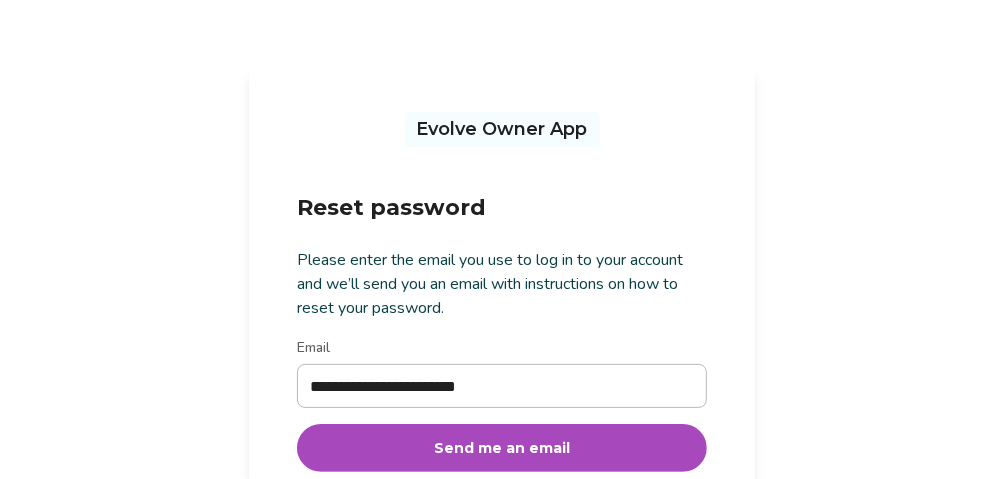 type on "**********" 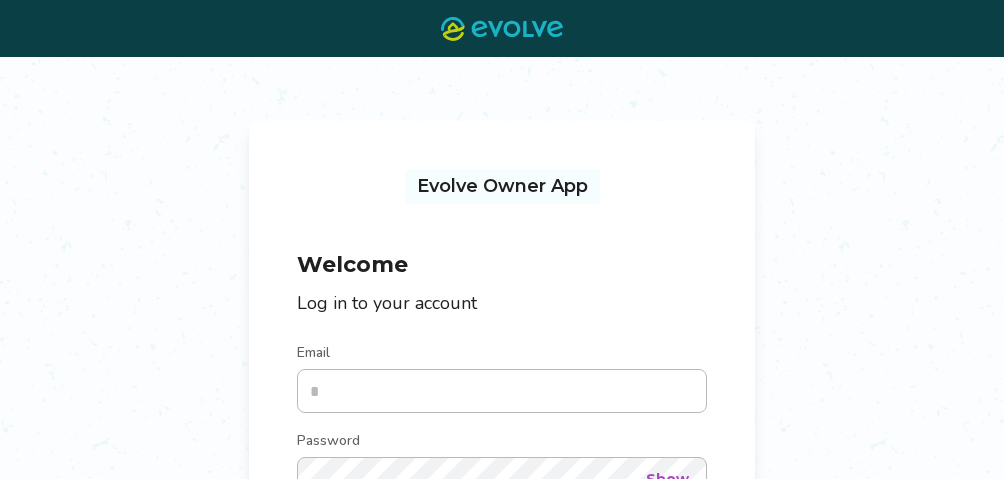 scroll, scrollTop: 0, scrollLeft: 0, axis: both 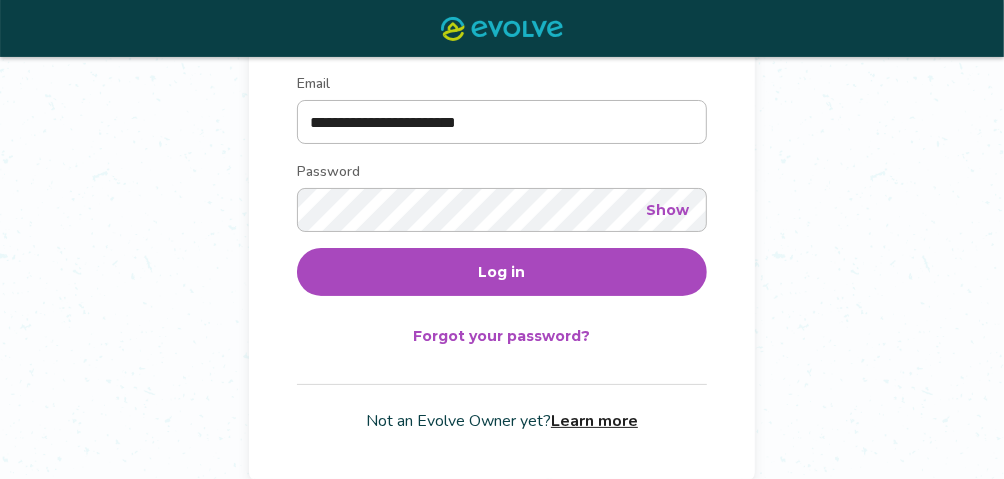 type on "**********" 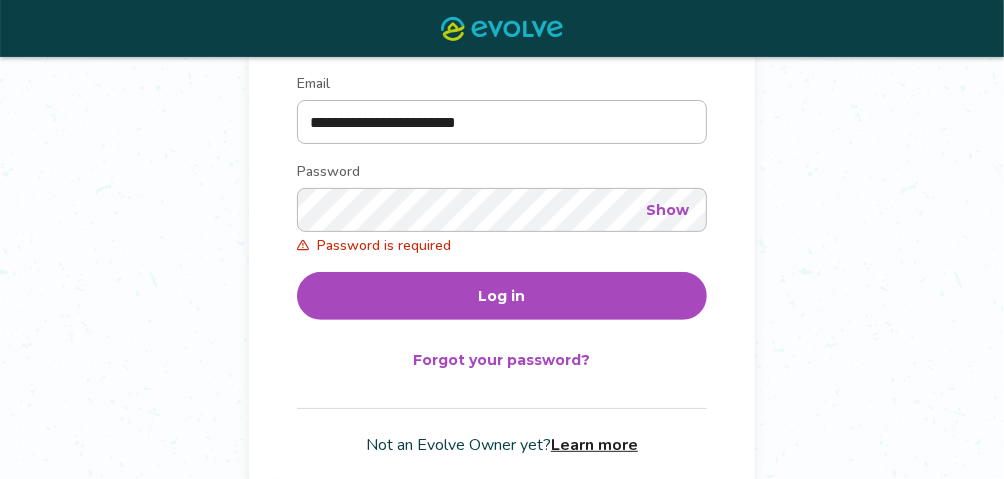 click on "Forgot your password?" at bounding box center (502, 360) 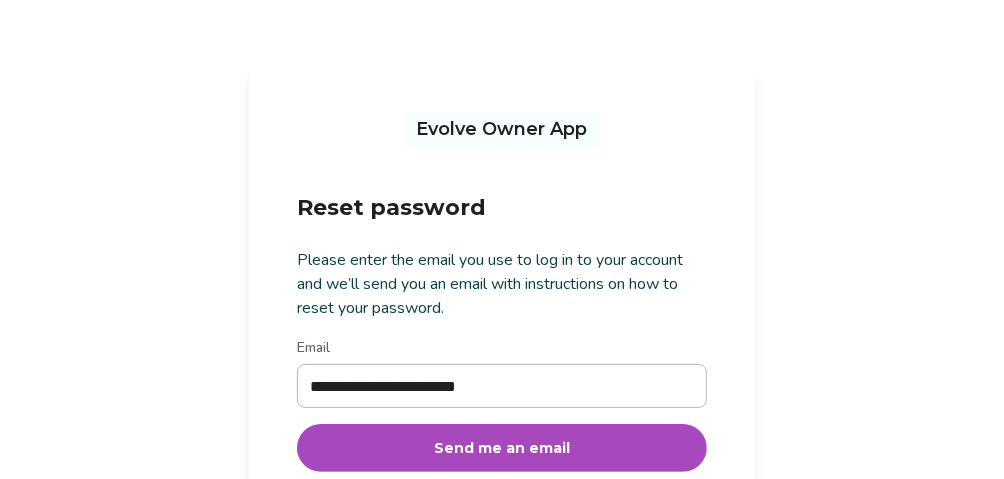 type on "**********" 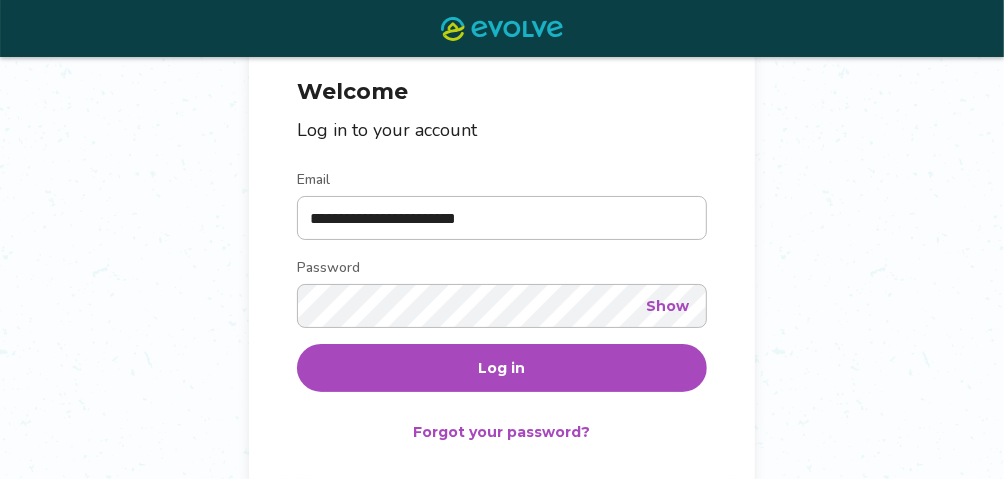 scroll, scrollTop: 174, scrollLeft: 0, axis: vertical 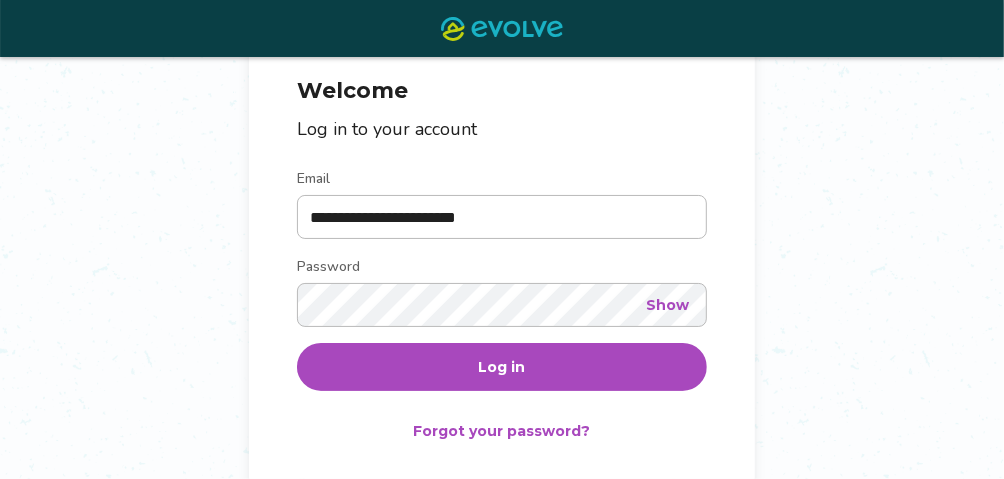 type on "**********" 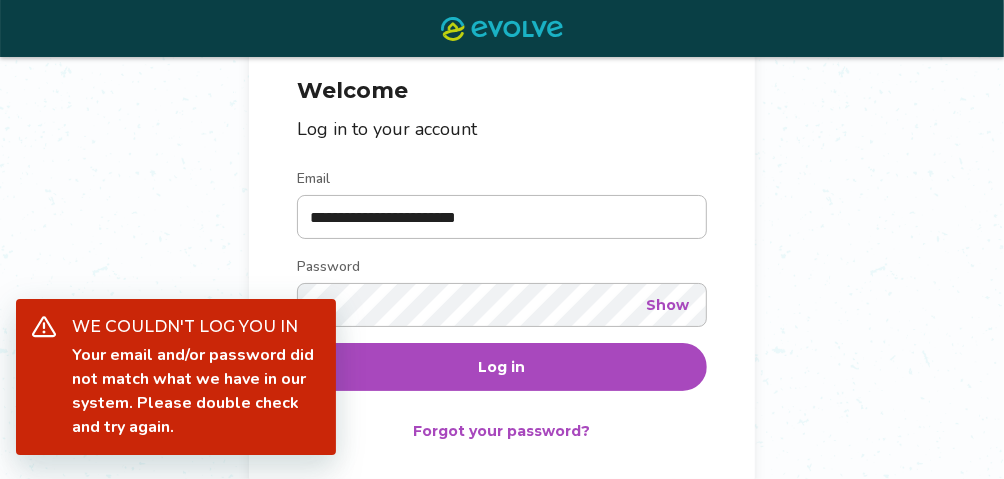 click on "**********" at bounding box center (502, 229) 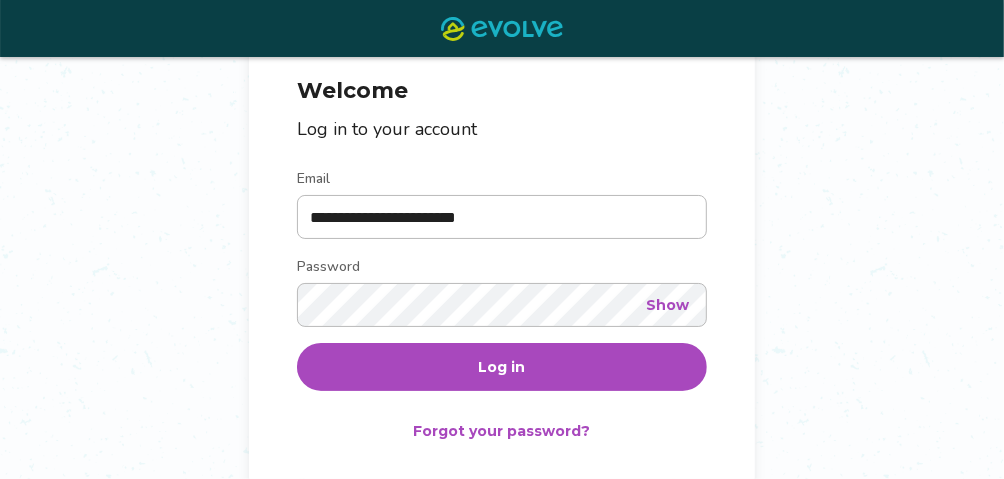 scroll, scrollTop: 269, scrollLeft: 0, axis: vertical 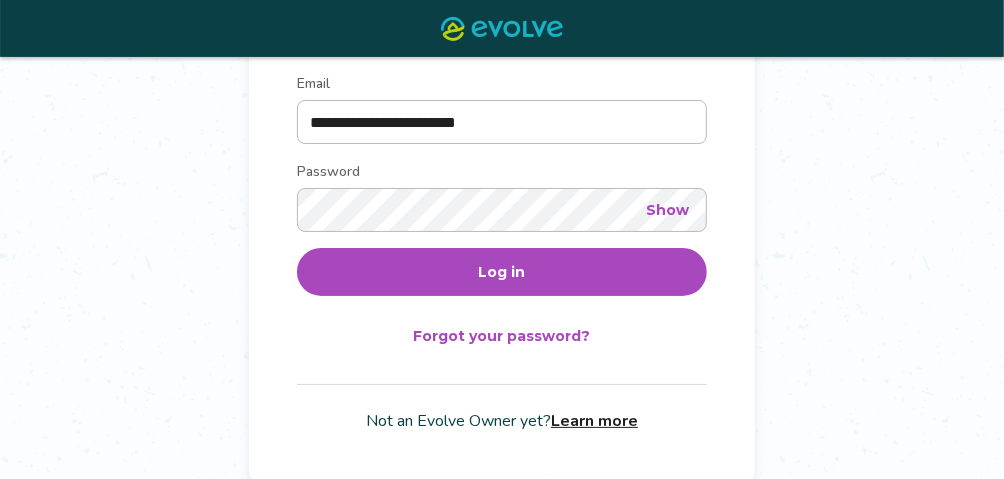 click on "Forgot your password?" at bounding box center [502, 336] 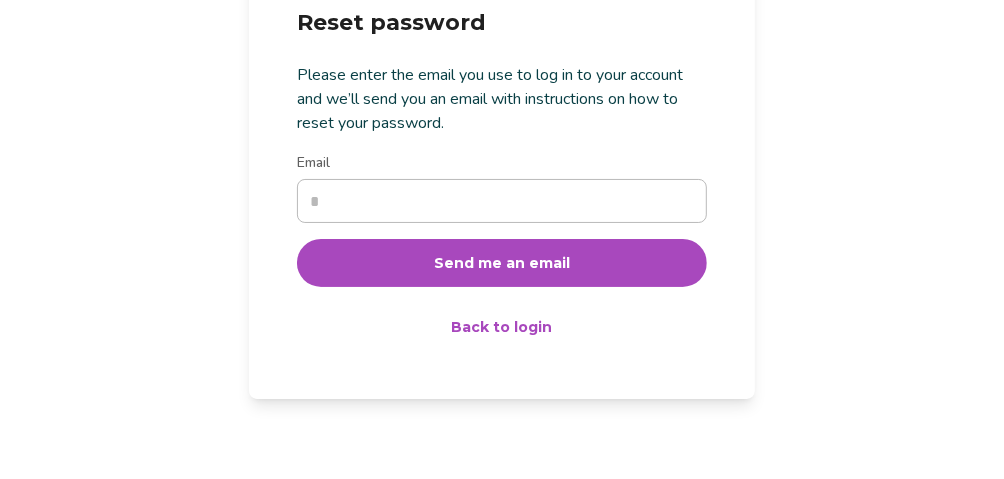 scroll, scrollTop: 0, scrollLeft: 0, axis: both 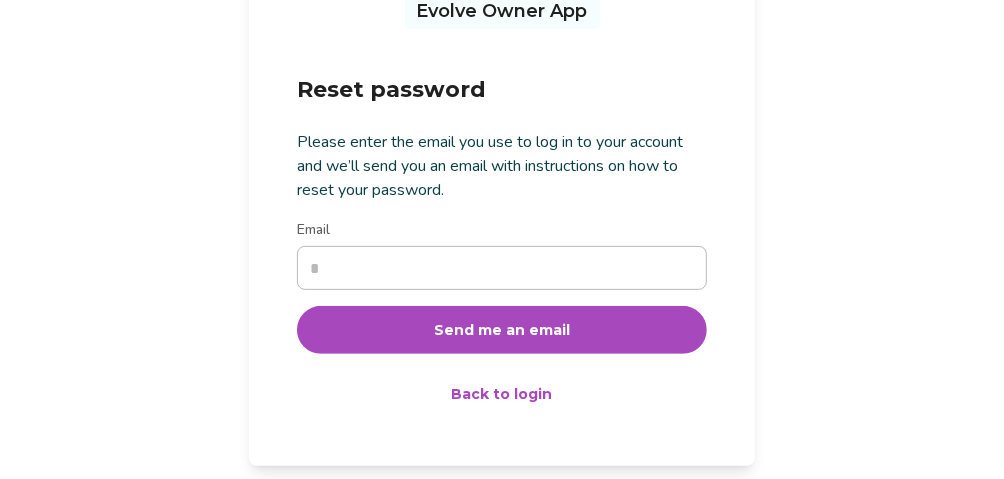 click on "Back to login" at bounding box center [502, 394] 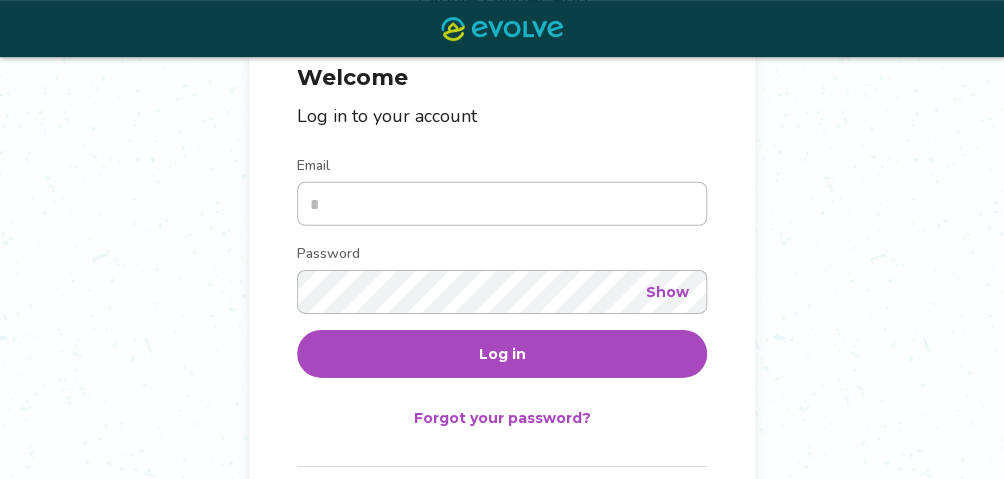 scroll, scrollTop: 269, scrollLeft: 0, axis: vertical 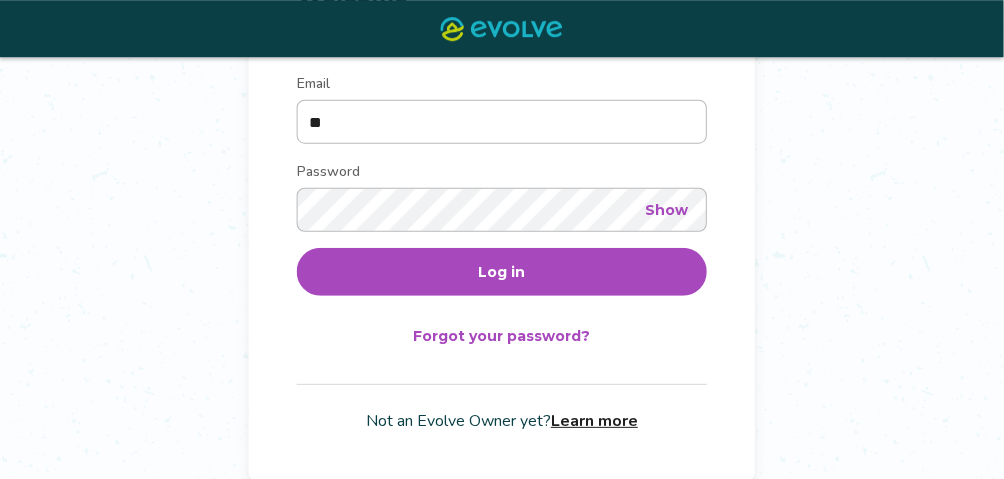 click on "Log in" at bounding box center [502, 272] 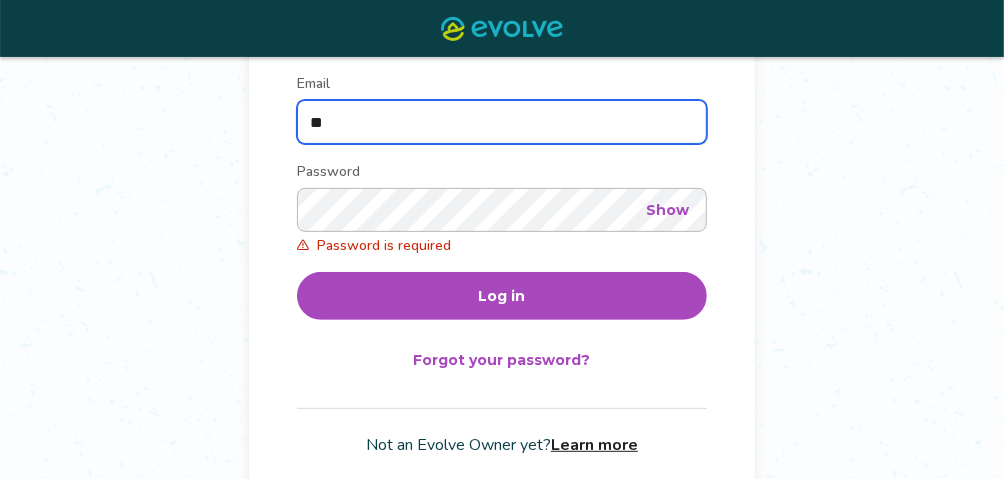 click on "**" at bounding box center [502, 122] 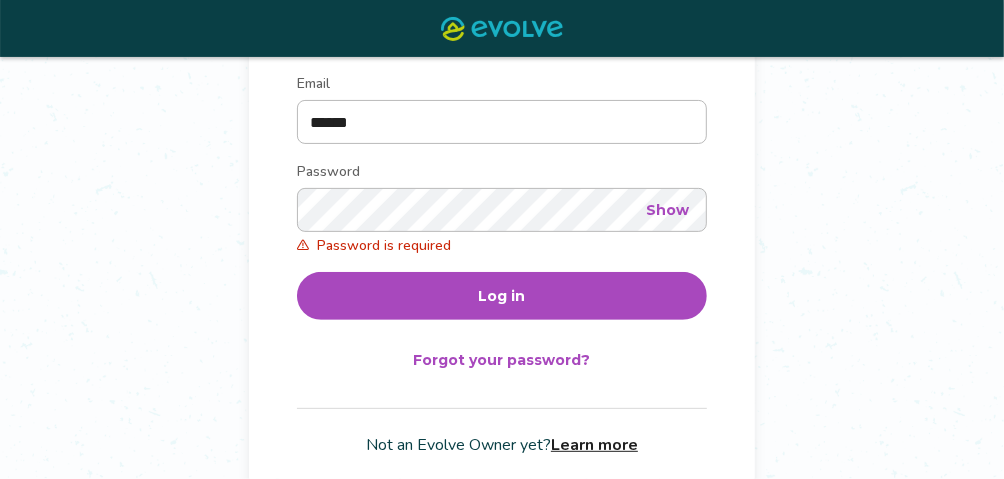 click at bounding box center (502, 28) 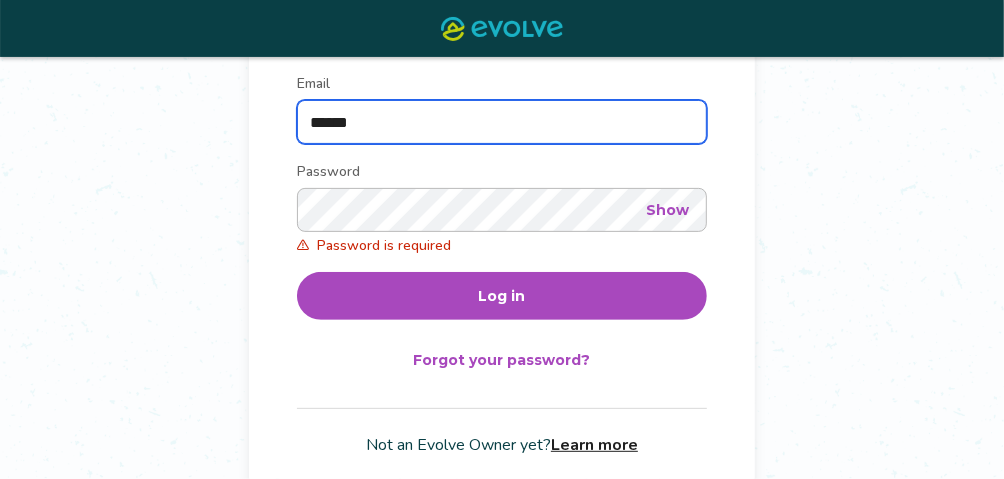 drag, startPoint x: 360, startPoint y: 123, endPoint x: 380, endPoint y: 121, distance: 20.09975 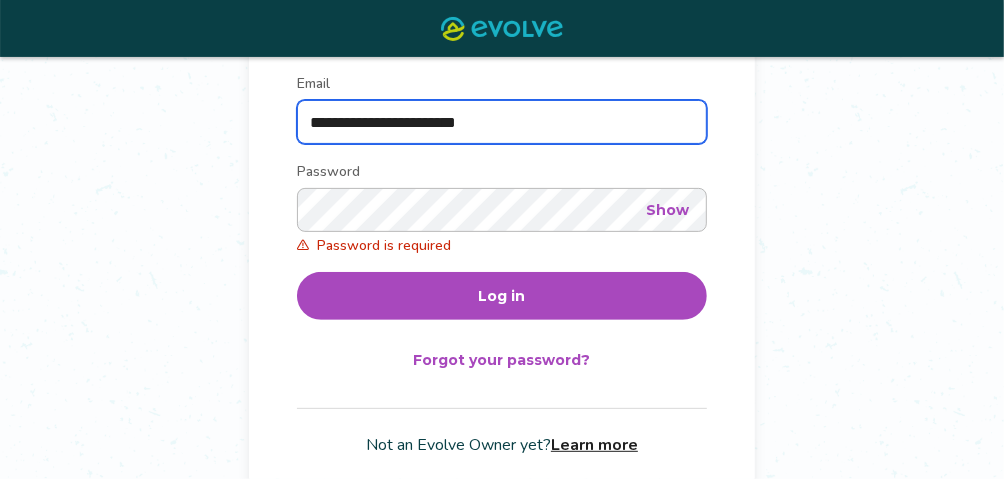 type on "**********" 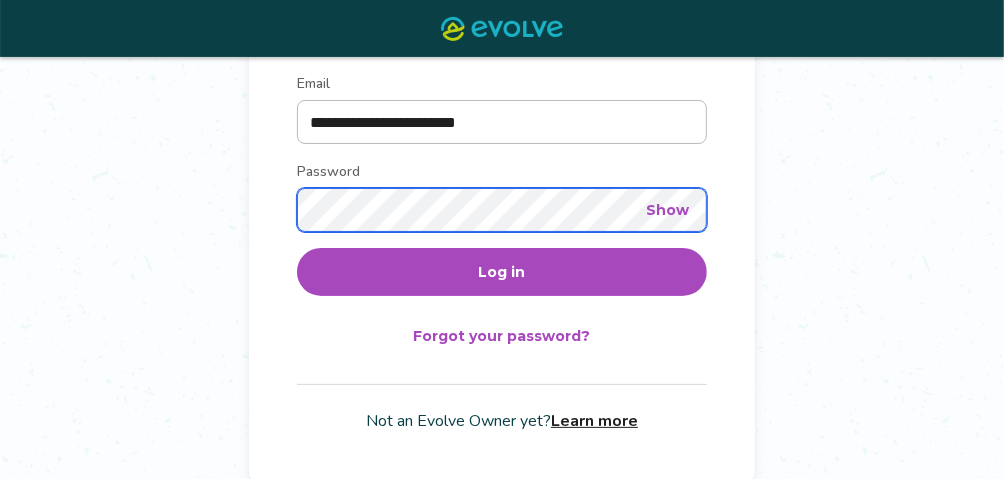 scroll, scrollTop: 269, scrollLeft: 0, axis: vertical 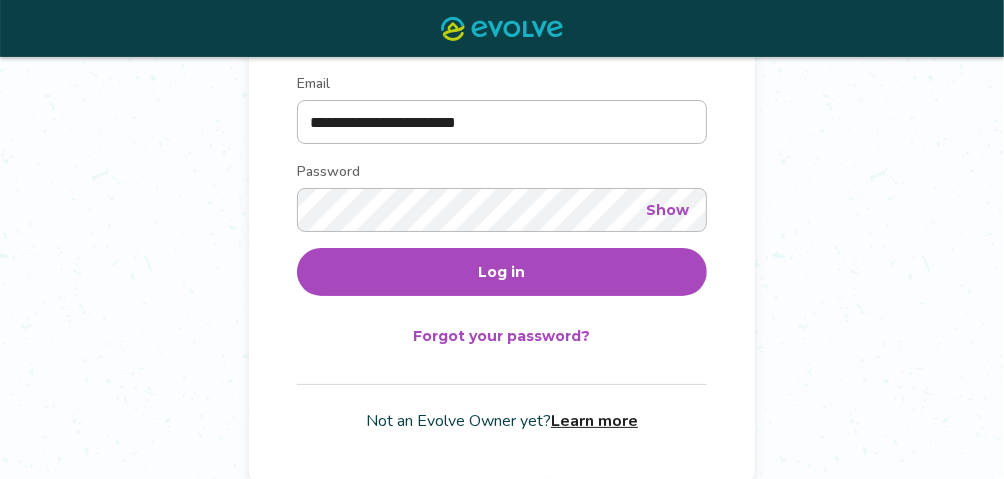click on "Log in" at bounding box center [502, 272] 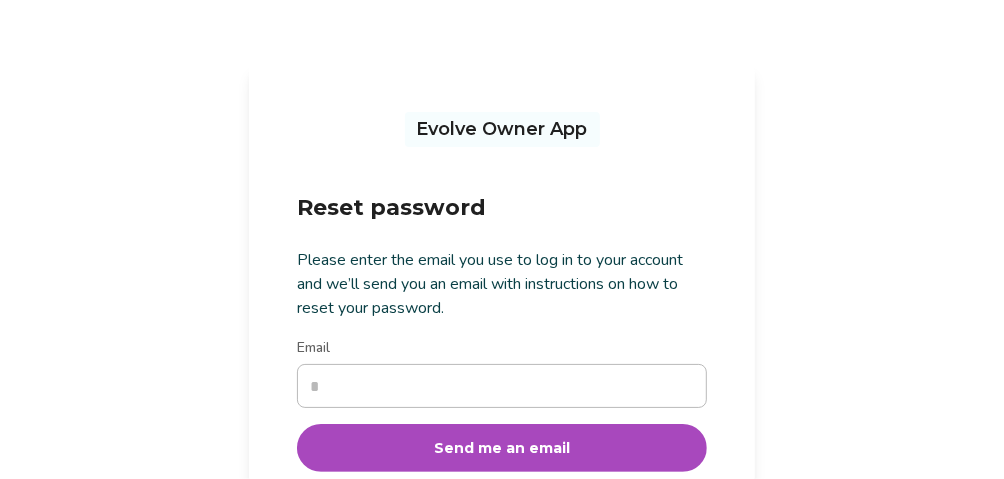 click on "Email" at bounding box center [502, 386] 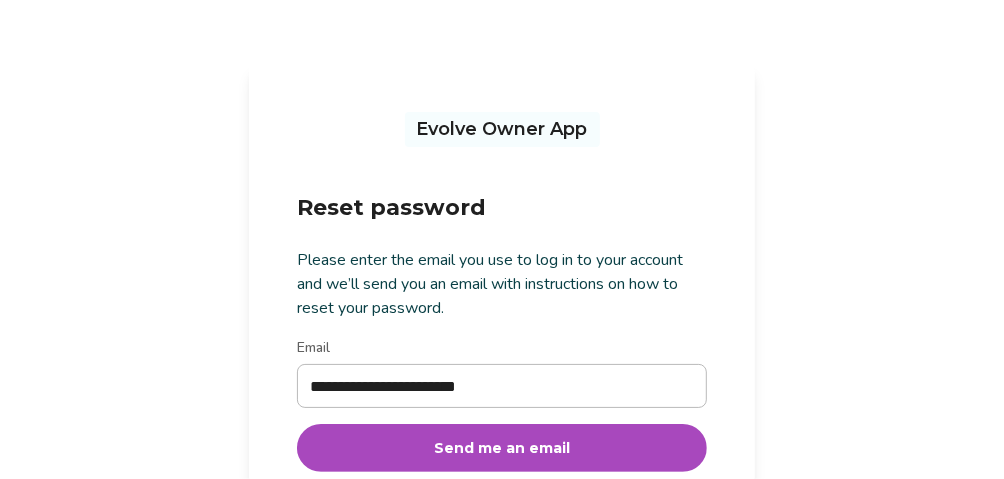 type on "**********" 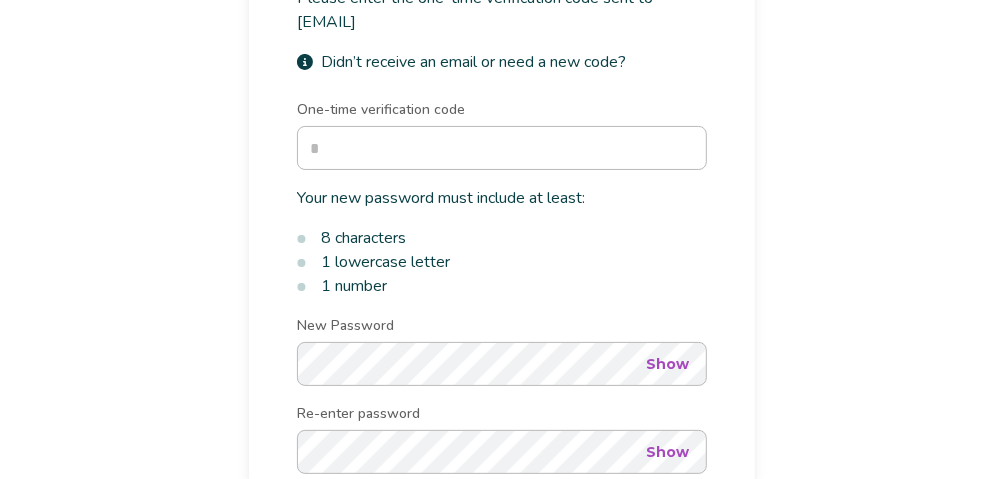scroll, scrollTop: 263, scrollLeft: 0, axis: vertical 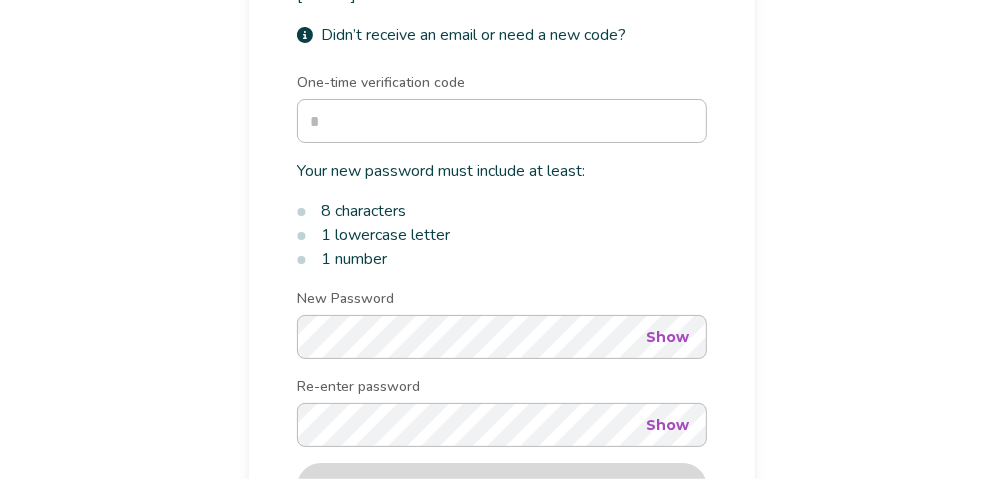 click on "One-time verification code" at bounding box center (502, 121) 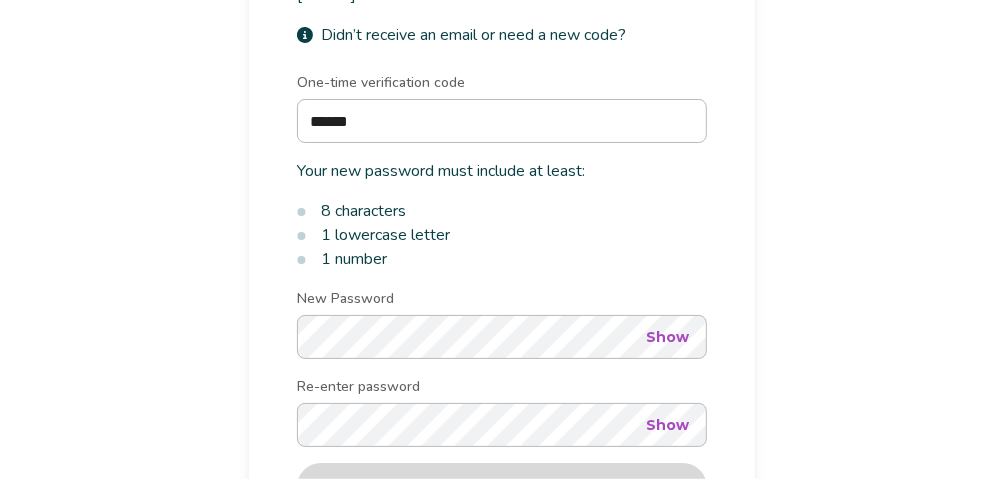 type on "******" 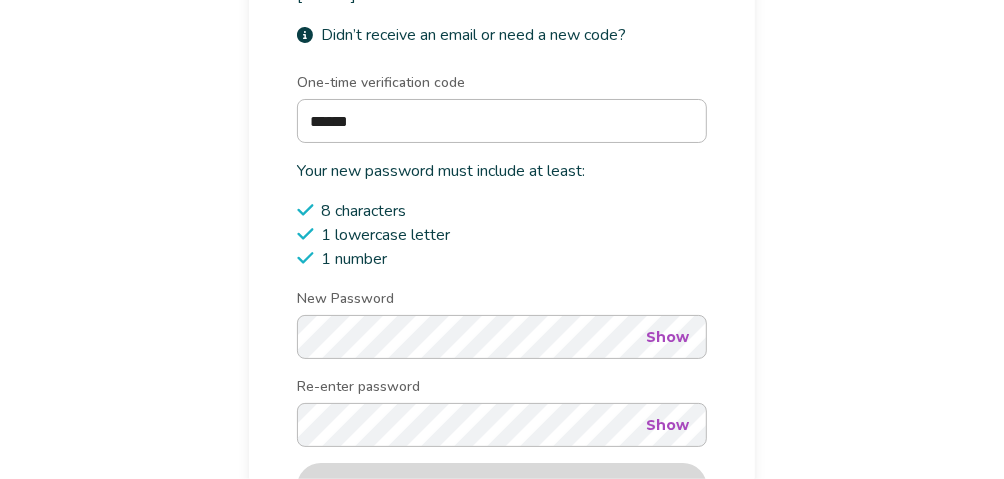 click on "Show" at bounding box center (667, 337) 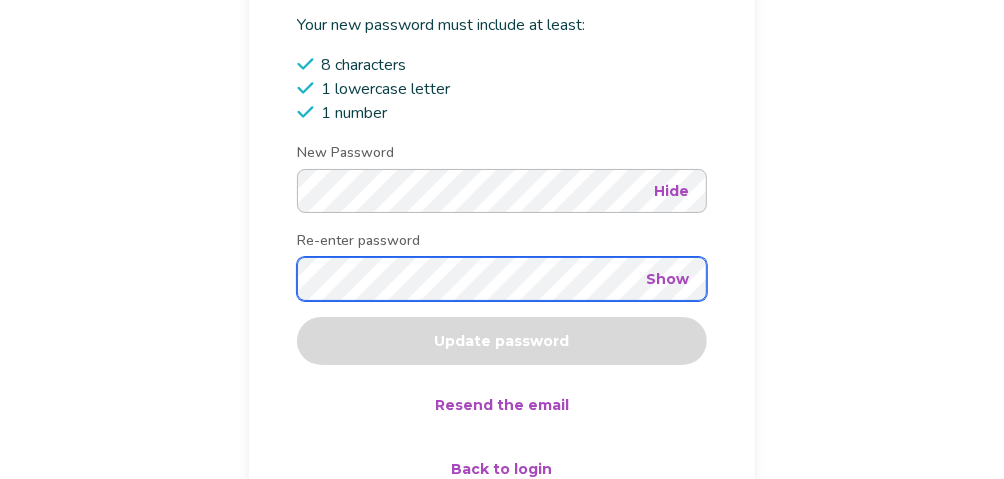 scroll, scrollTop: 454, scrollLeft: 0, axis: vertical 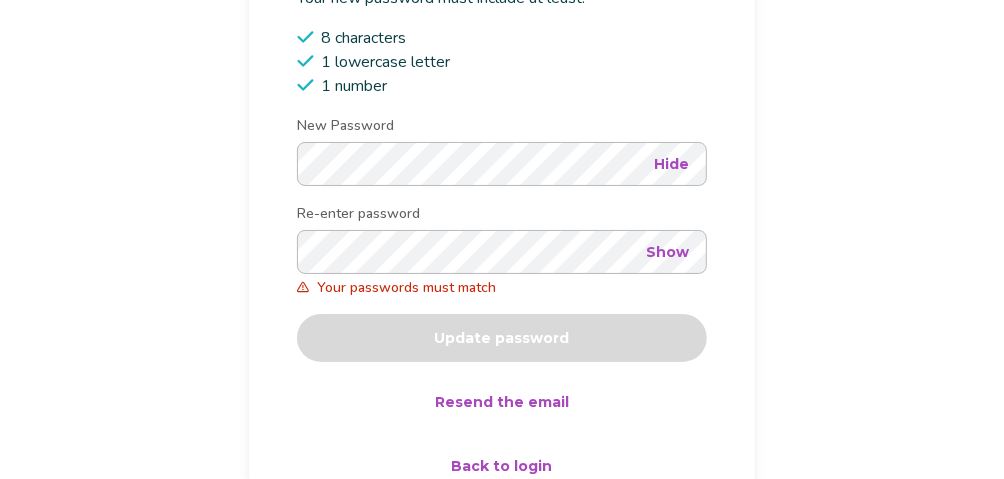 click on "One-time verification code   ****** Your new password must include at least: 8 characters 1 lowercase letter 1 number New Password   Hide Re-enter password   Show Your passwords must match Update password Resend the email Back to login" at bounding box center (502, 194) 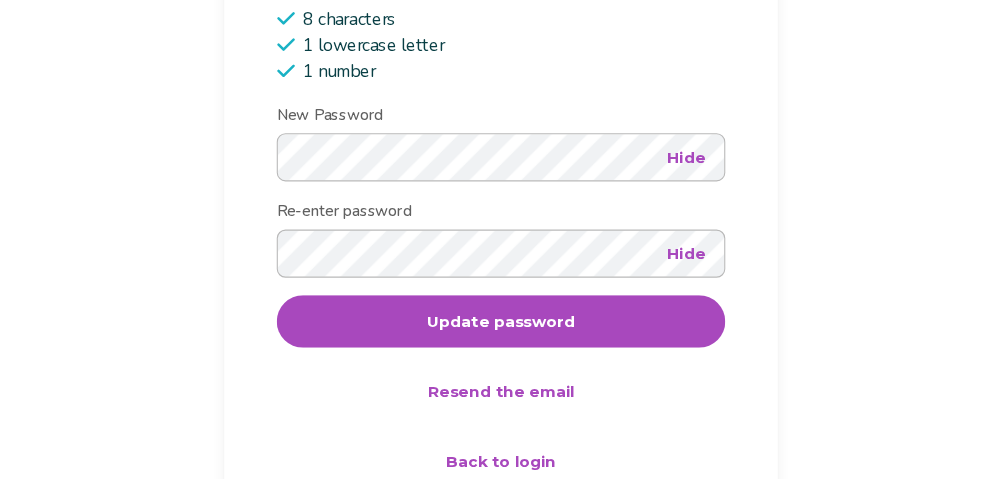 click on "Update password" at bounding box center [502, 314] 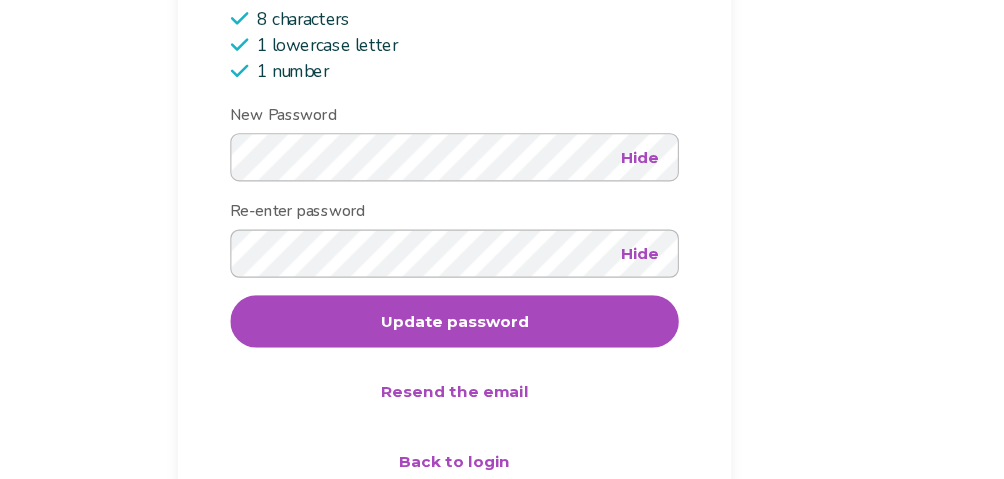 scroll, scrollTop: 454, scrollLeft: 0, axis: vertical 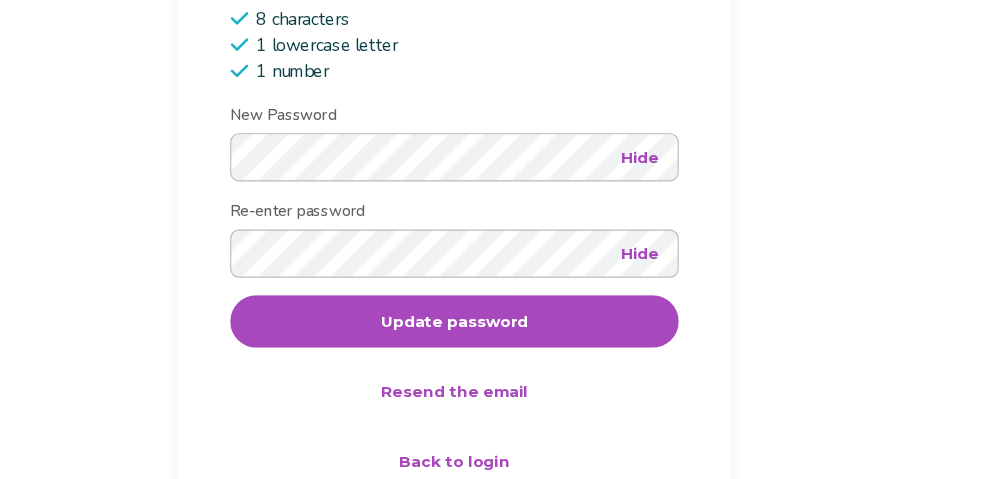 click on "Evolve Owner App Reset Password Please enter the one-time verification code sent to   dunkelflorence@gmail.com Didn’t receive an email or need a new code? One-time verification code   ****** Your new password must include at least: 8 characters 1 lowercase letter 1 number New Password   Hide Re-enter password   Hide Update password Resend the email Back to login" at bounding box center [502, 70] 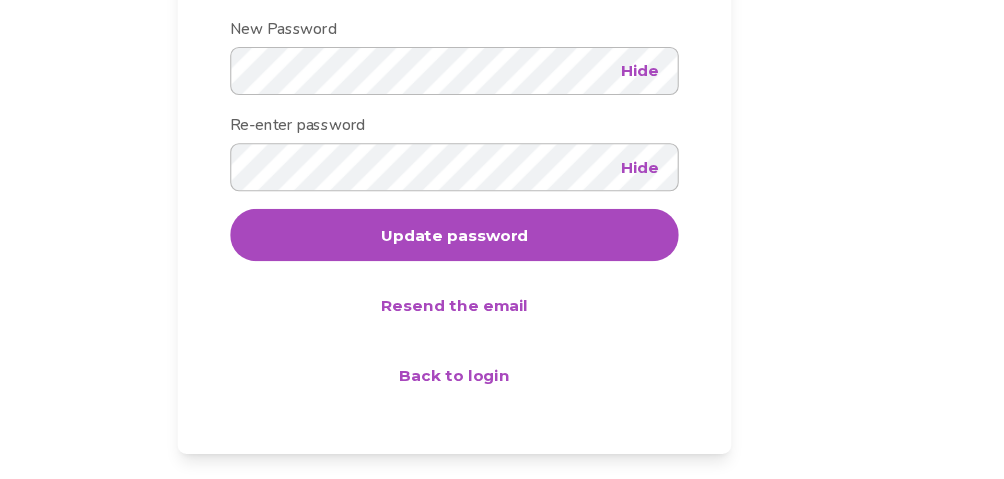 scroll, scrollTop: 569, scrollLeft: 0, axis: vertical 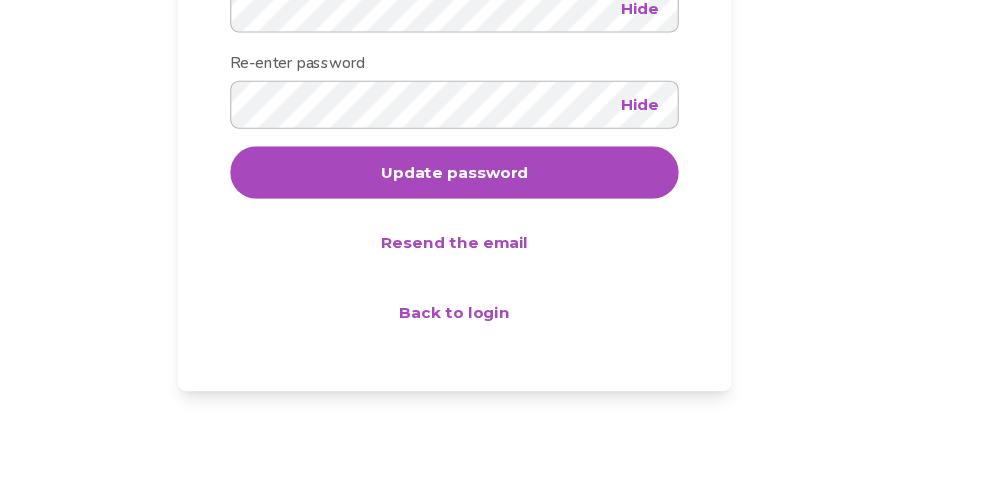 click on "Back to login" at bounding box center (502, 327) 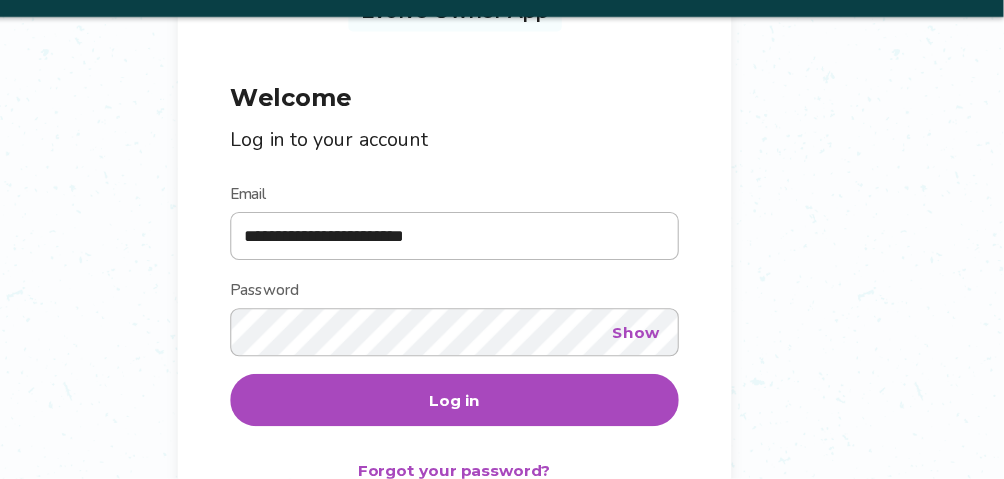 scroll, scrollTop: 135, scrollLeft: 0, axis: vertical 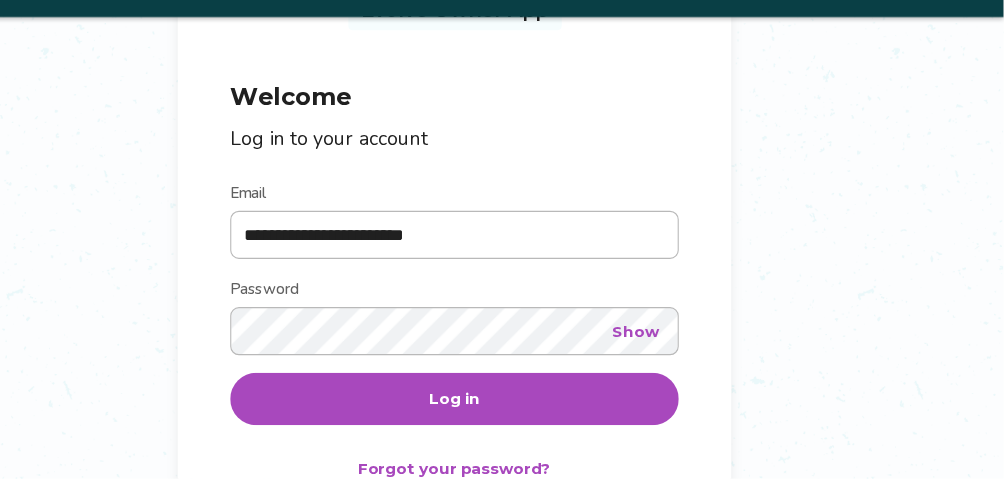 type on "**********" 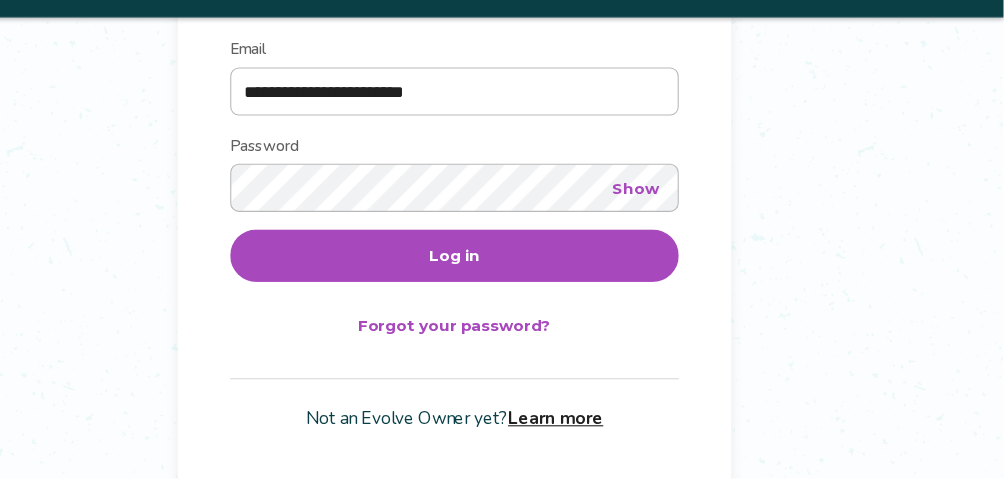 scroll, scrollTop: 269, scrollLeft: 0, axis: vertical 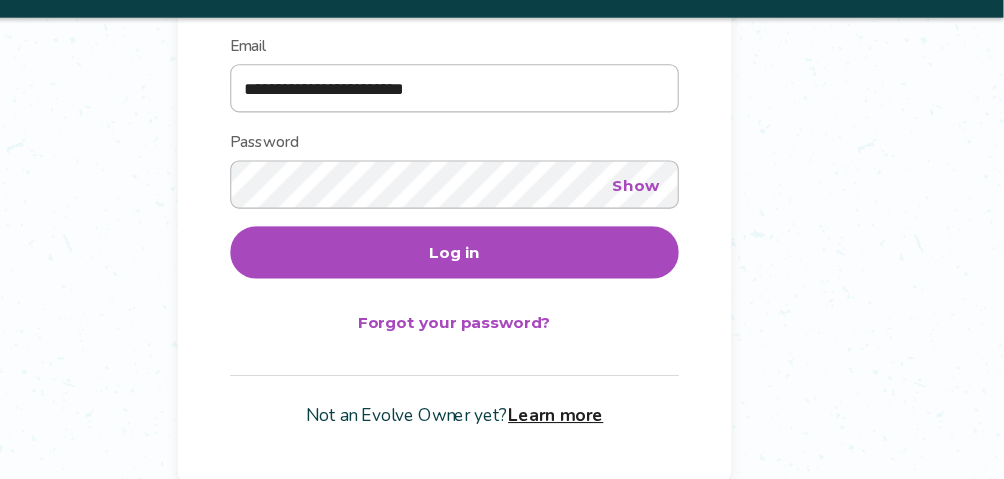click on "Forgot your password?" at bounding box center (502, 336) 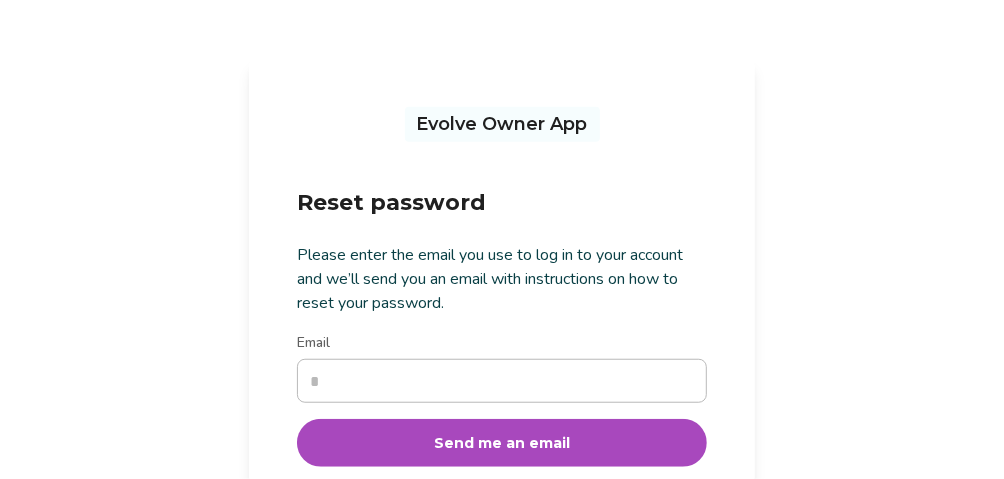 scroll, scrollTop: 0, scrollLeft: 0, axis: both 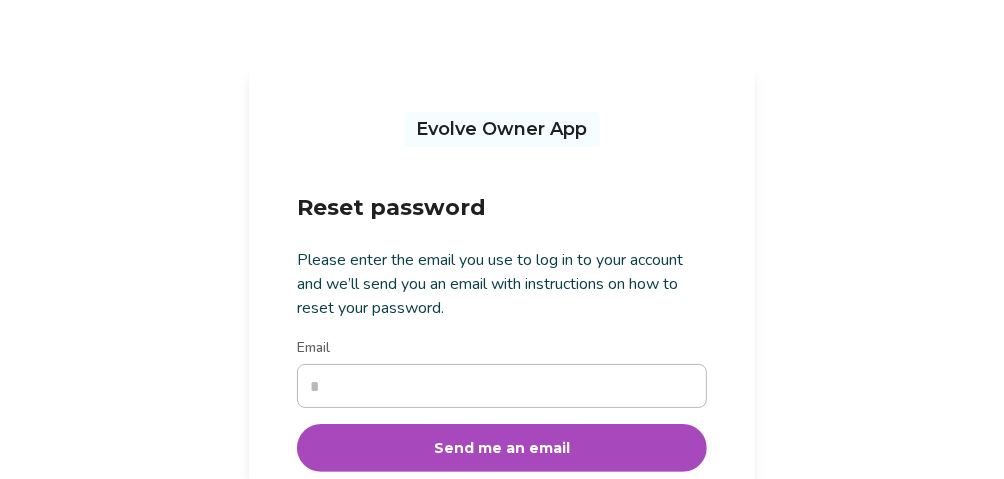 click on "Email" at bounding box center [502, 386] 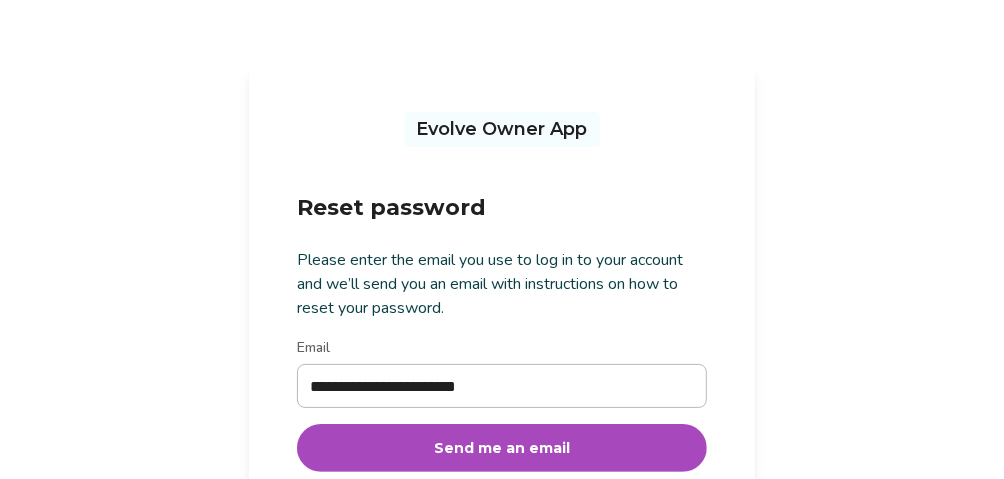 type on "**********" 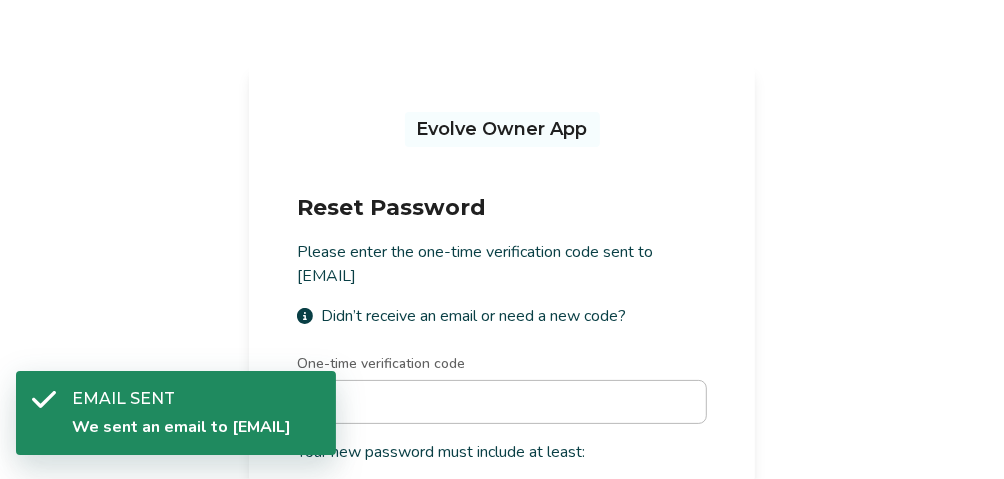 click on "We sent an email to [EMAIL]" at bounding box center [196, 427] 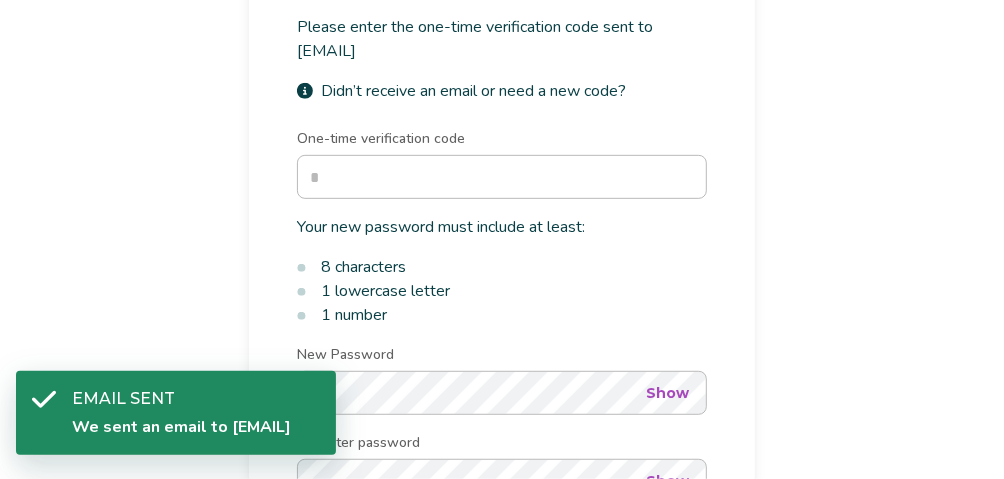 scroll, scrollTop: 246, scrollLeft: 0, axis: vertical 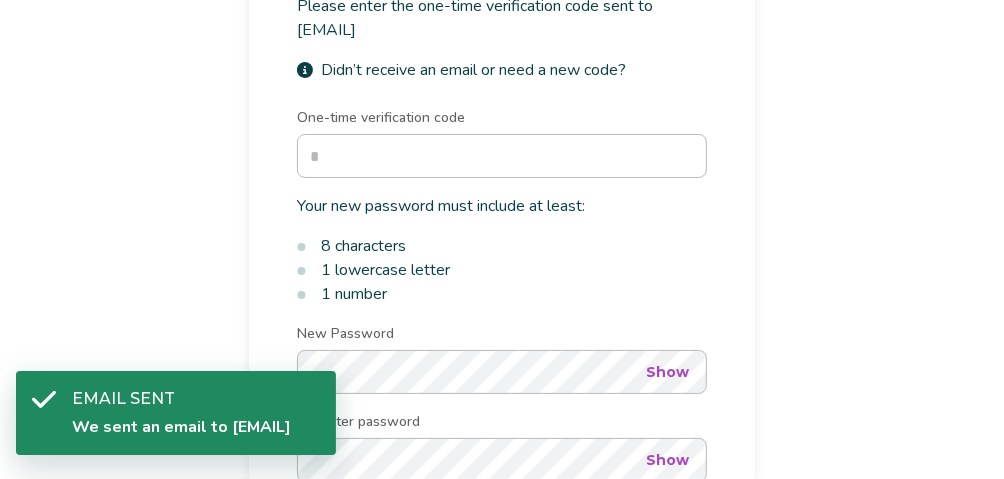 type 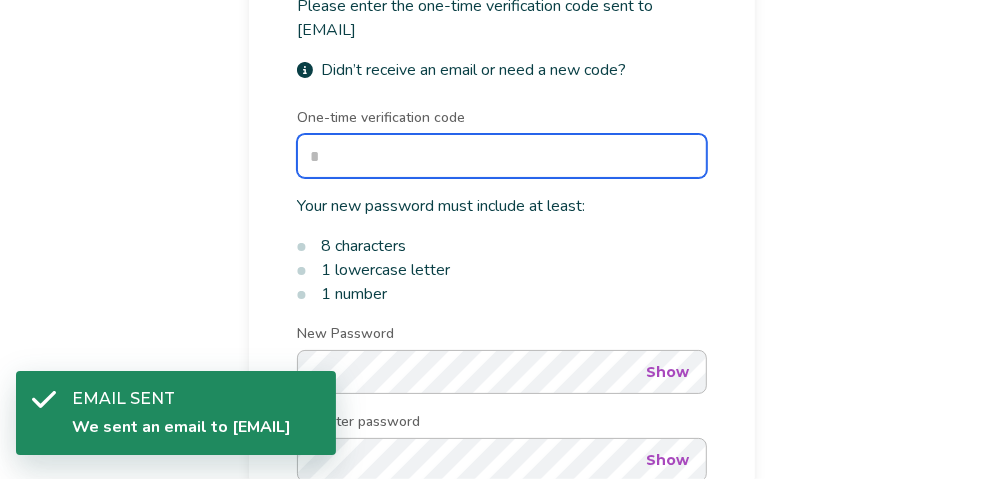 click on "One-time verification code" at bounding box center (502, 156) 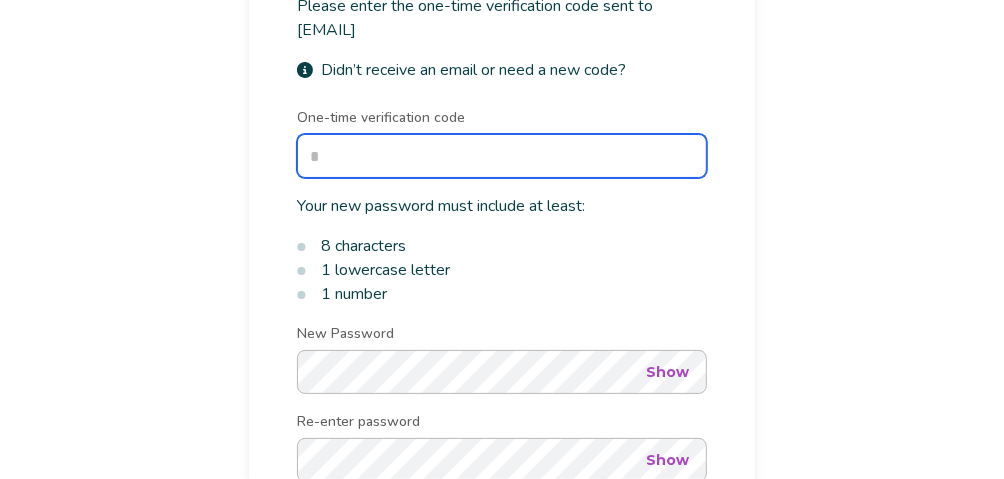 paste on "******" 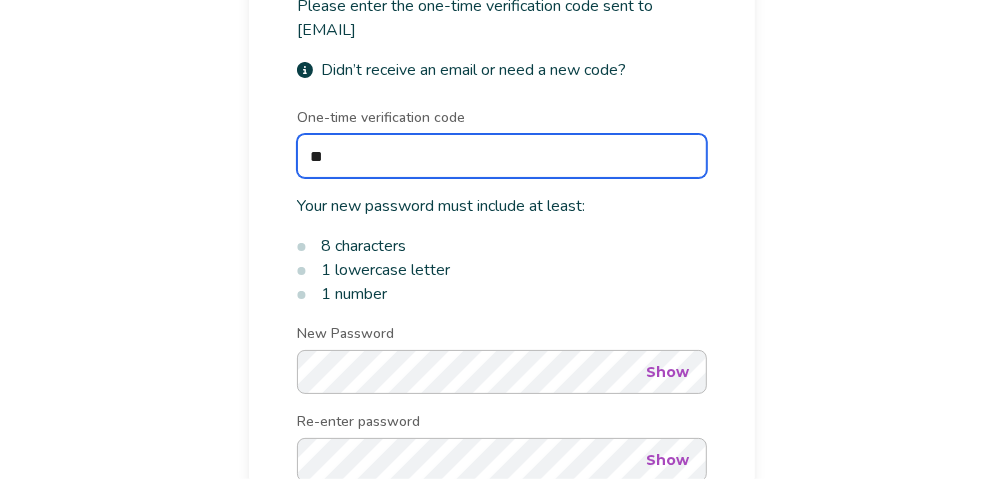 type on "*" 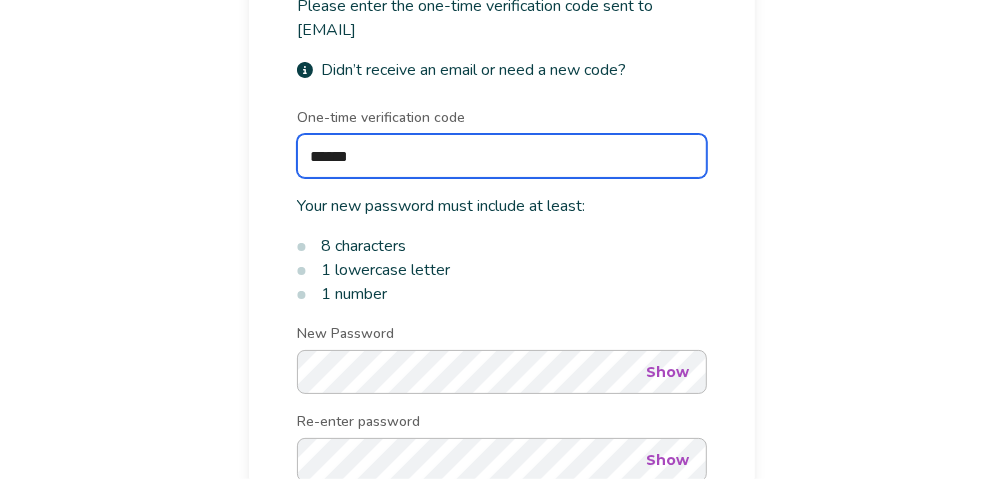 type on "******" 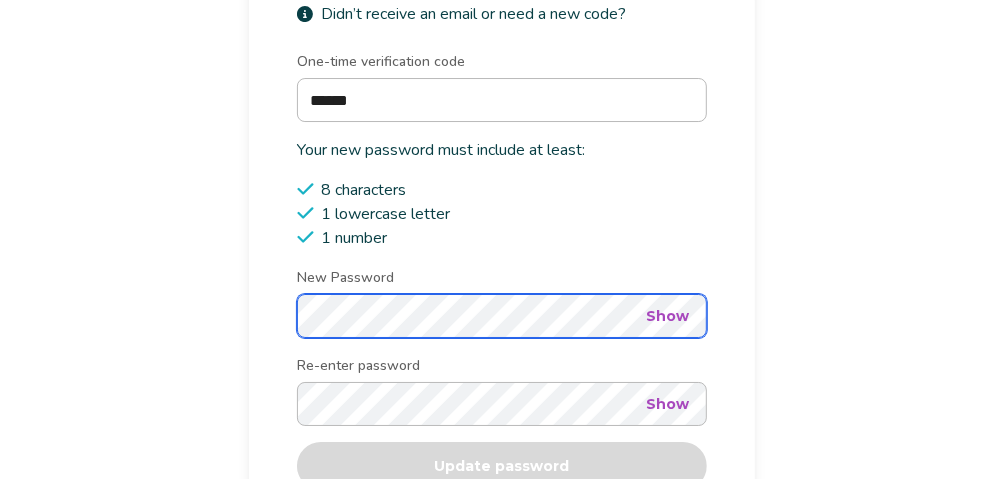 scroll, scrollTop: 304, scrollLeft: 0, axis: vertical 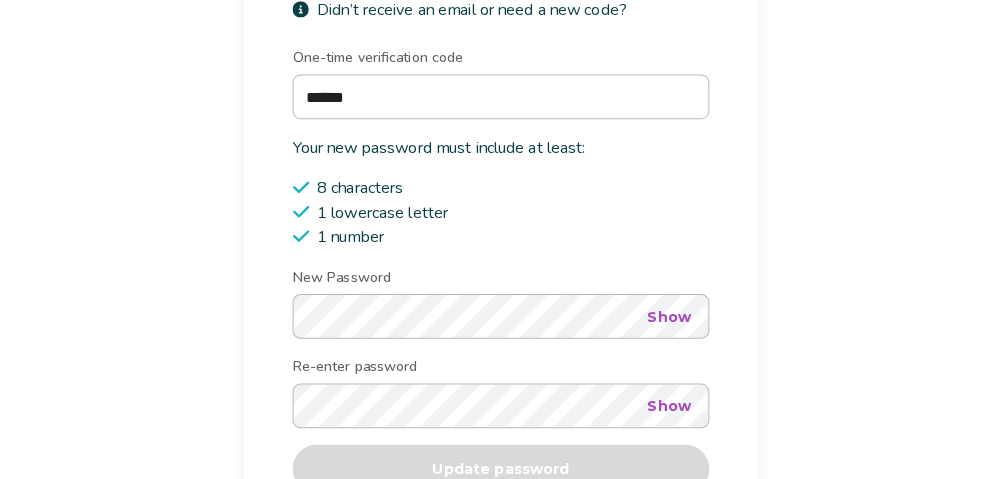click on "Show" at bounding box center [667, 314] 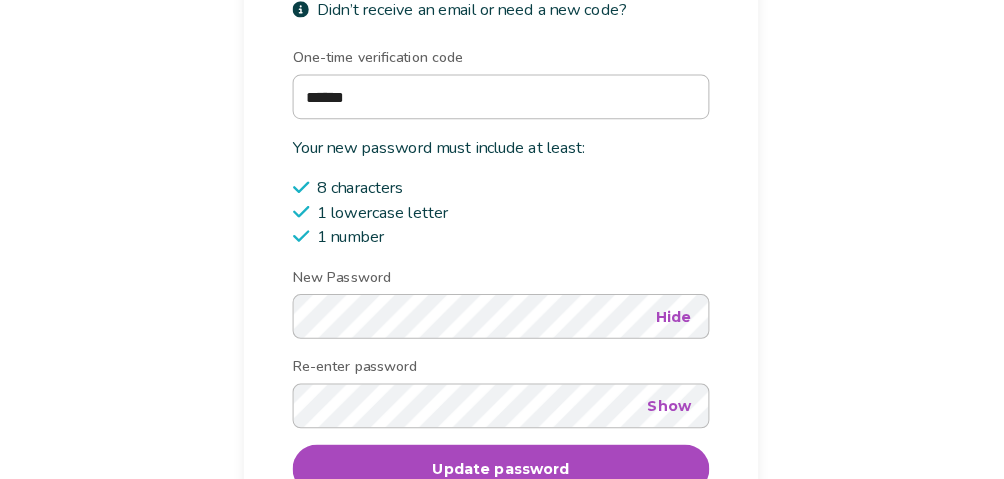 click on "Show" at bounding box center (667, 402) 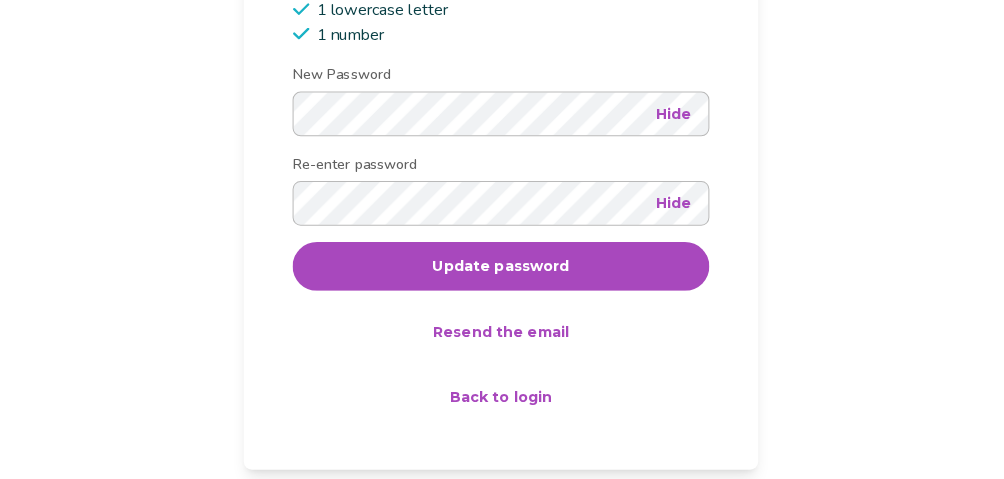 scroll, scrollTop: 505, scrollLeft: 0, axis: vertical 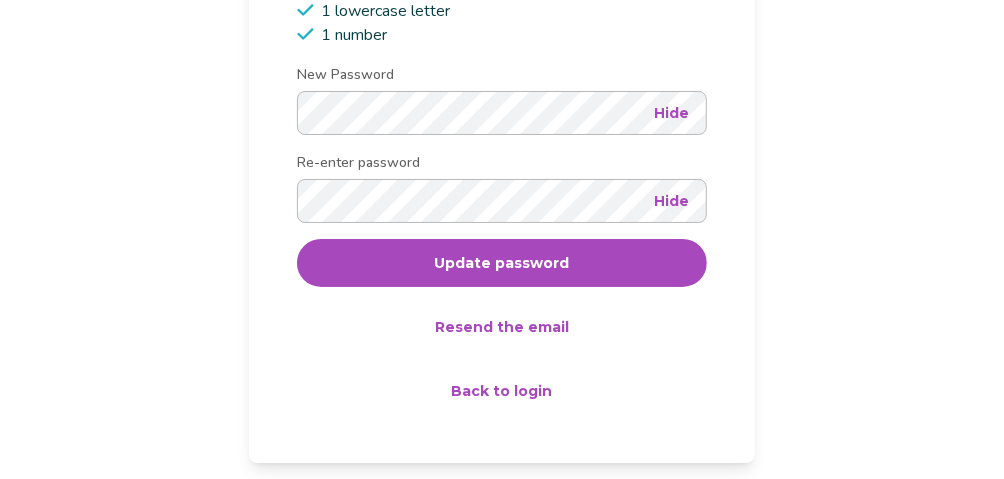 click on "Update password" at bounding box center [502, 263] 